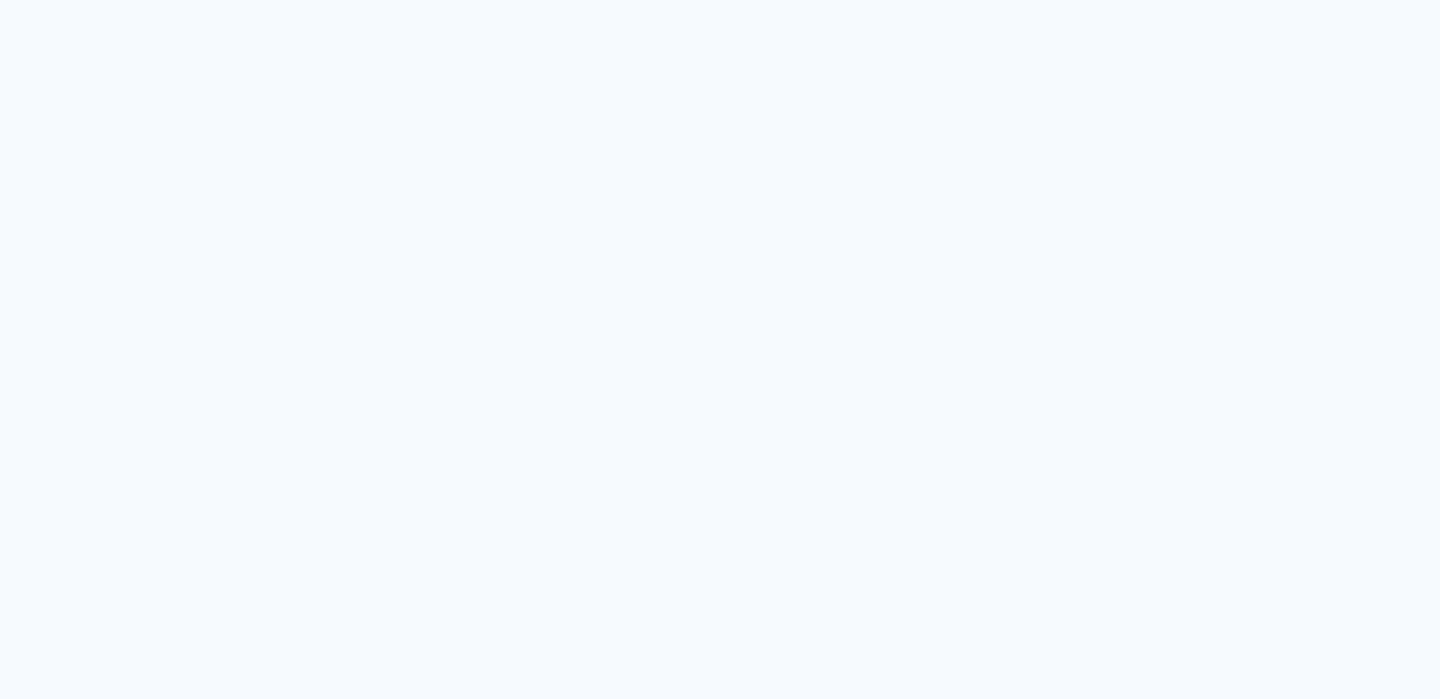 scroll, scrollTop: 0, scrollLeft: 0, axis: both 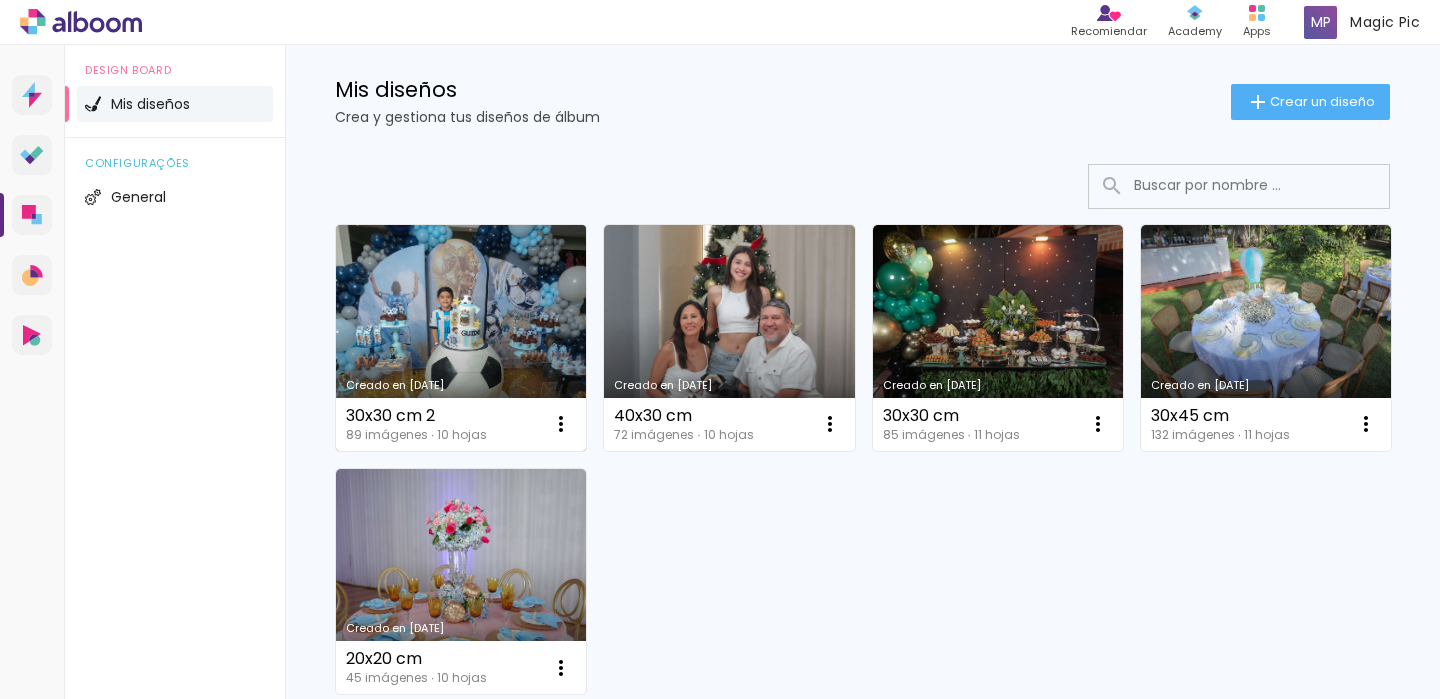 click on "Creado en [DATE]" at bounding box center [461, 338] 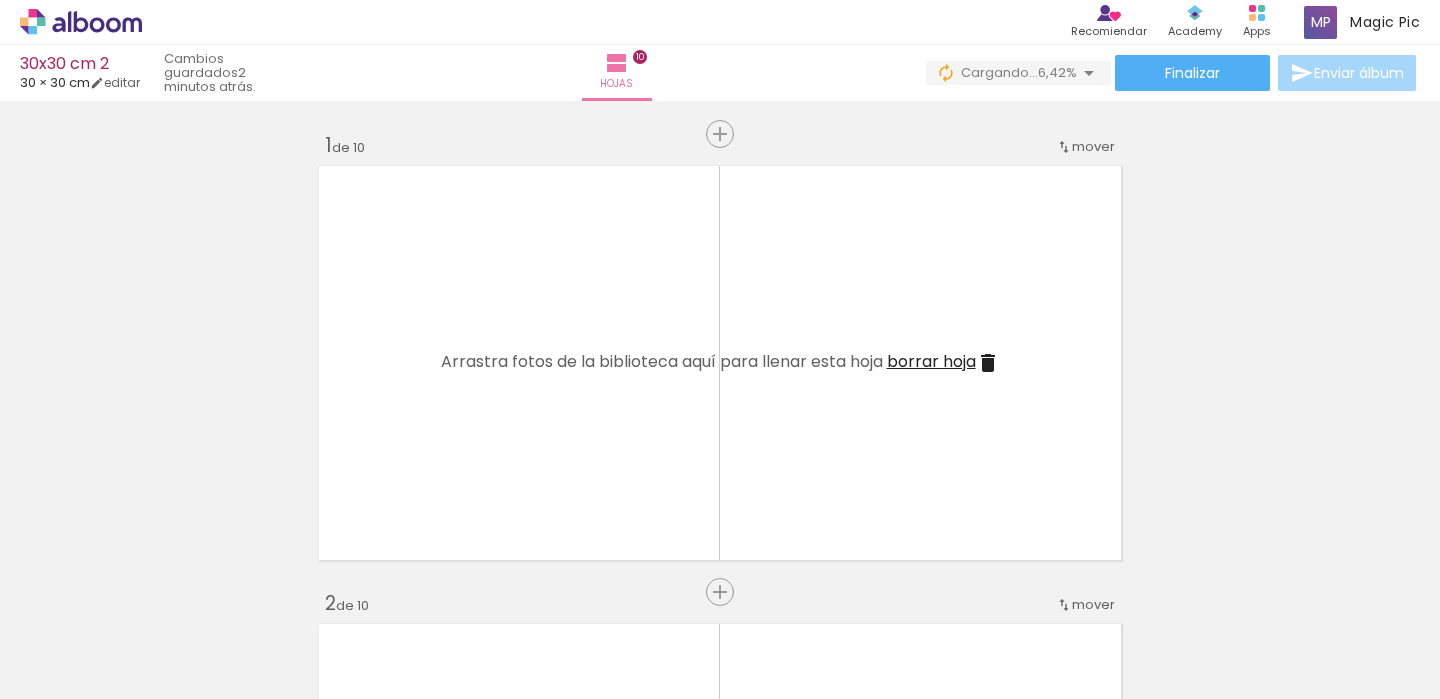 scroll, scrollTop: 0, scrollLeft: 0, axis: both 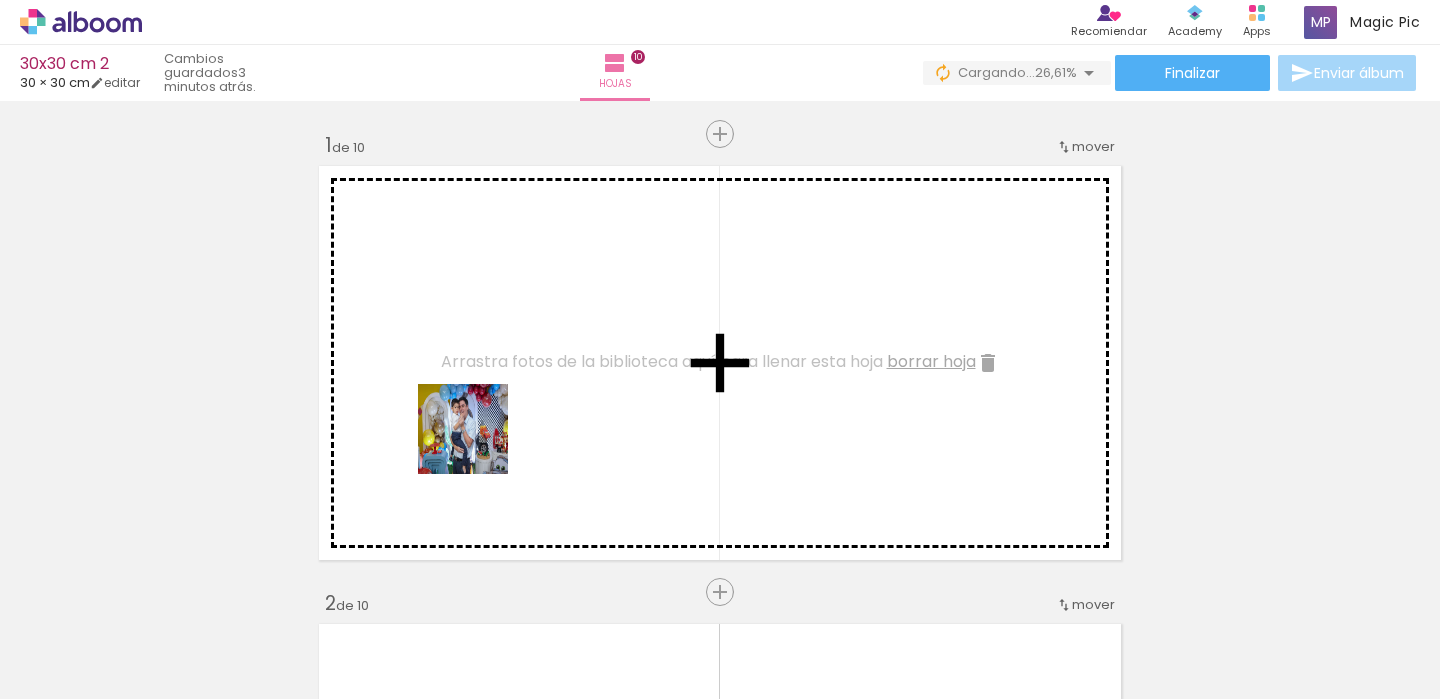 drag, startPoint x: 340, startPoint y: 630, endPoint x: 480, endPoint y: 440, distance: 236.00847 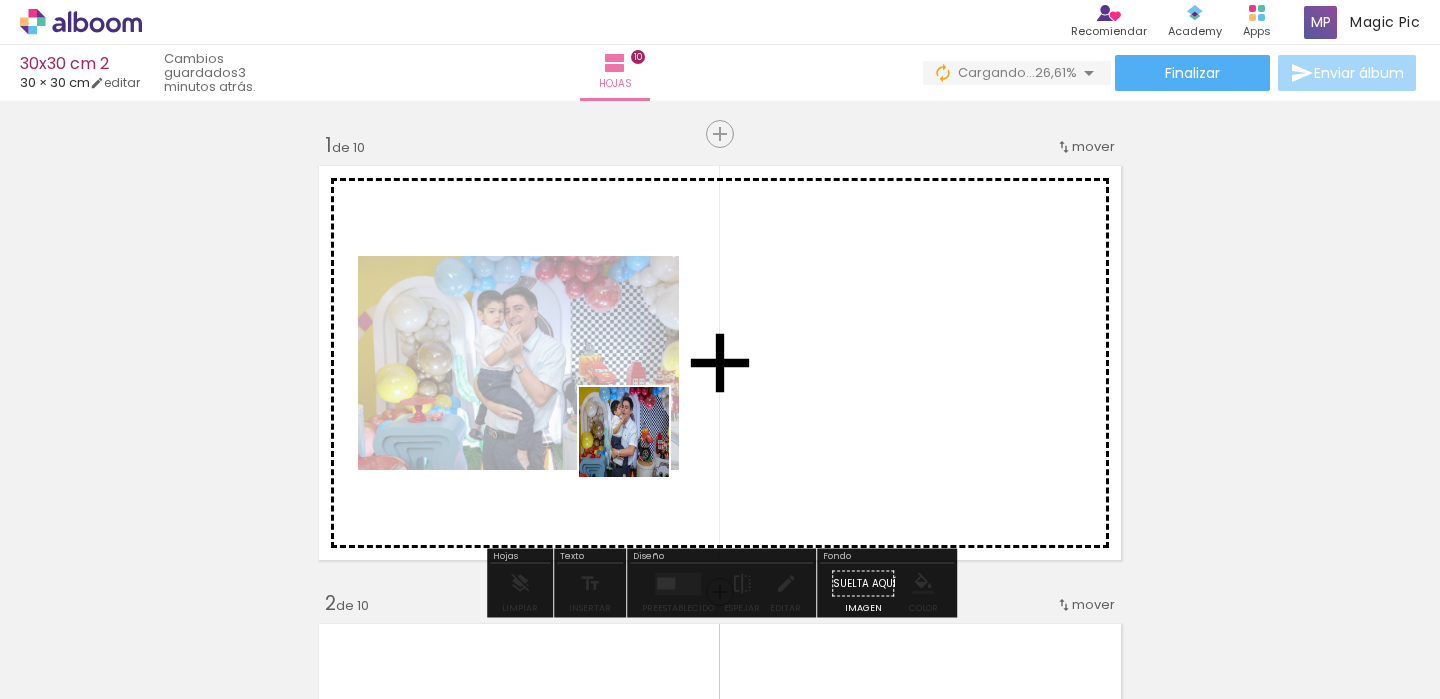drag, startPoint x: 620, startPoint y: 465, endPoint x: 639, endPoint y: 446, distance: 26.870058 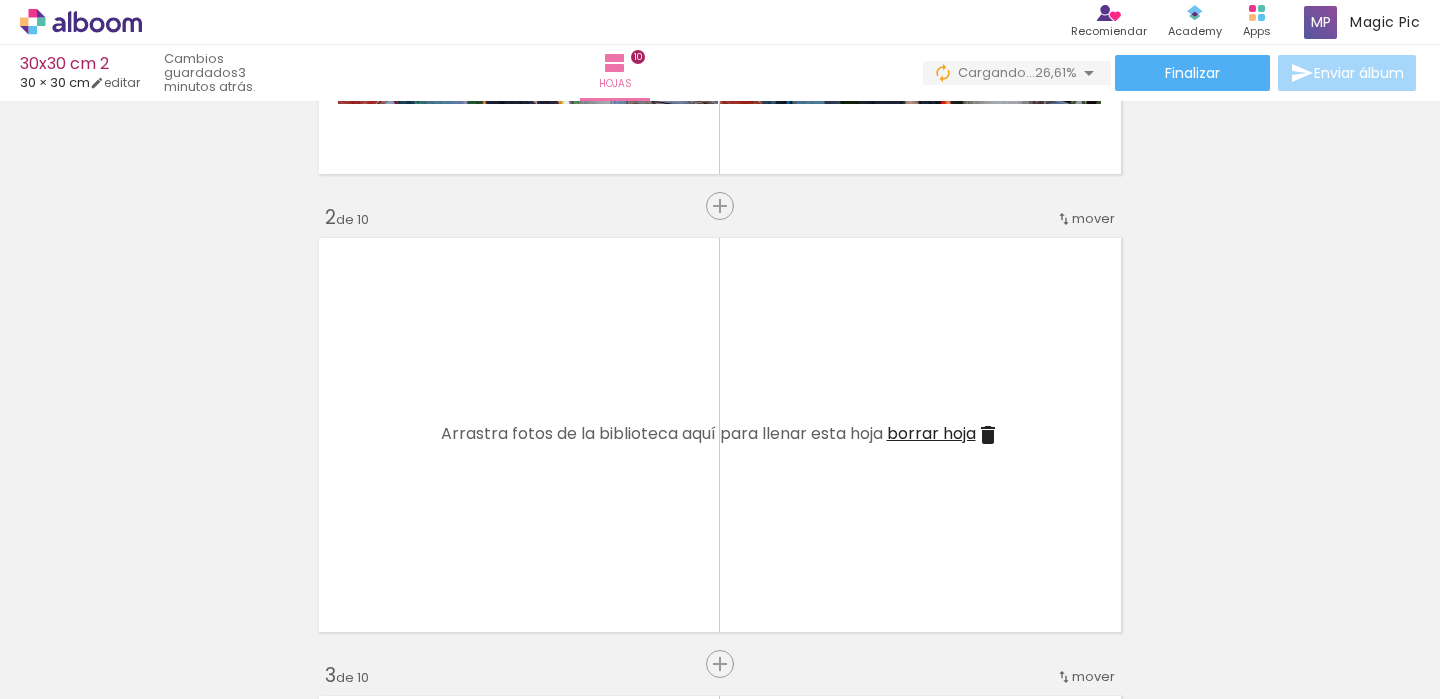 scroll, scrollTop: 390, scrollLeft: 0, axis: vertical 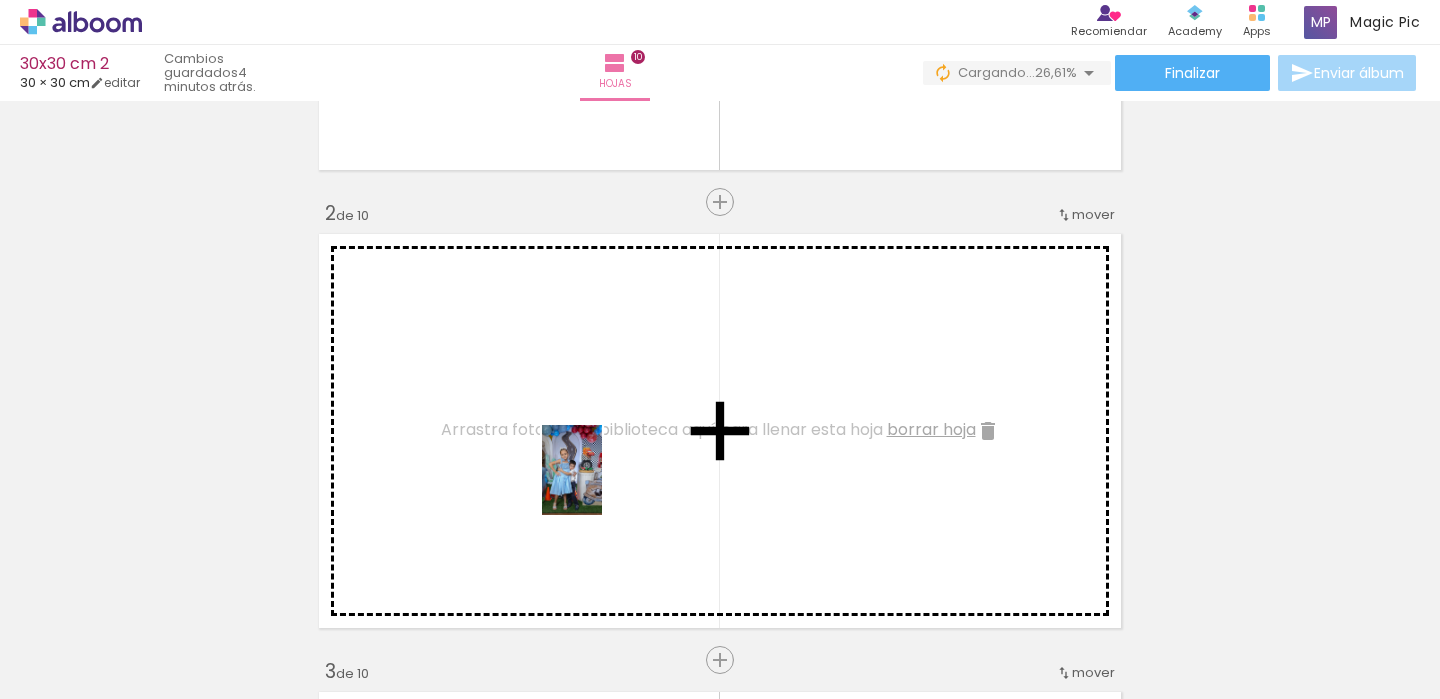 drag, startPoint x: 540, startPoint y: 626, endPoint x: 602, endPoint y: 485, distance: 154.02922 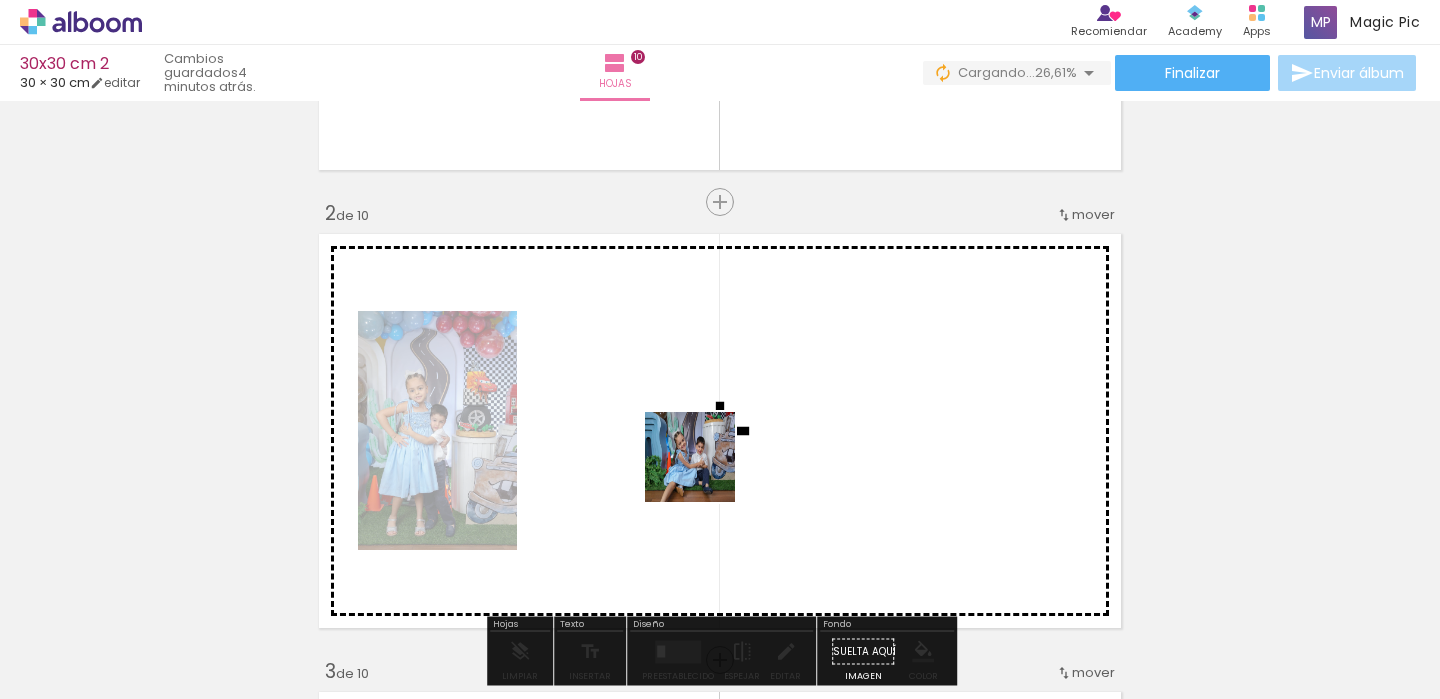 click at bounding box center (720, 349) 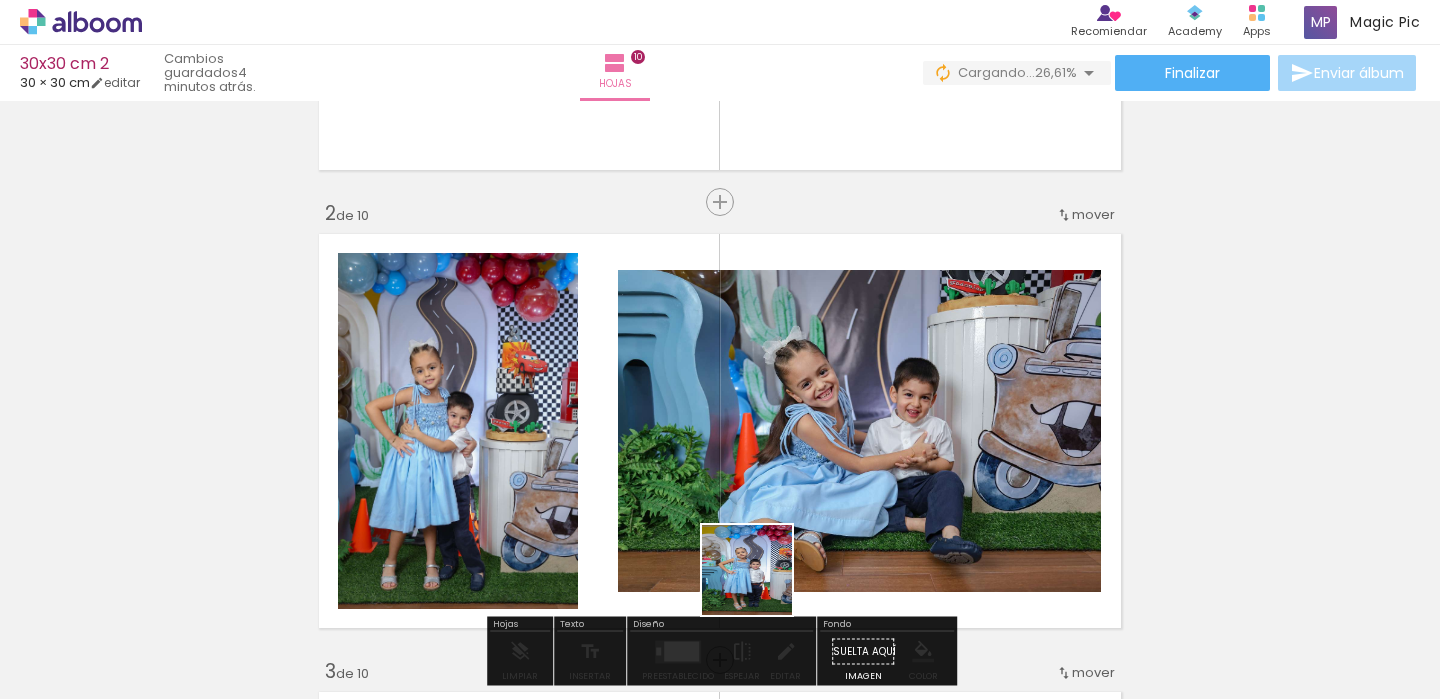 drag, startPoint x: 762, startPoint y: 585, endPoint x: 871, endPoint y: 630, distance: 117.923706 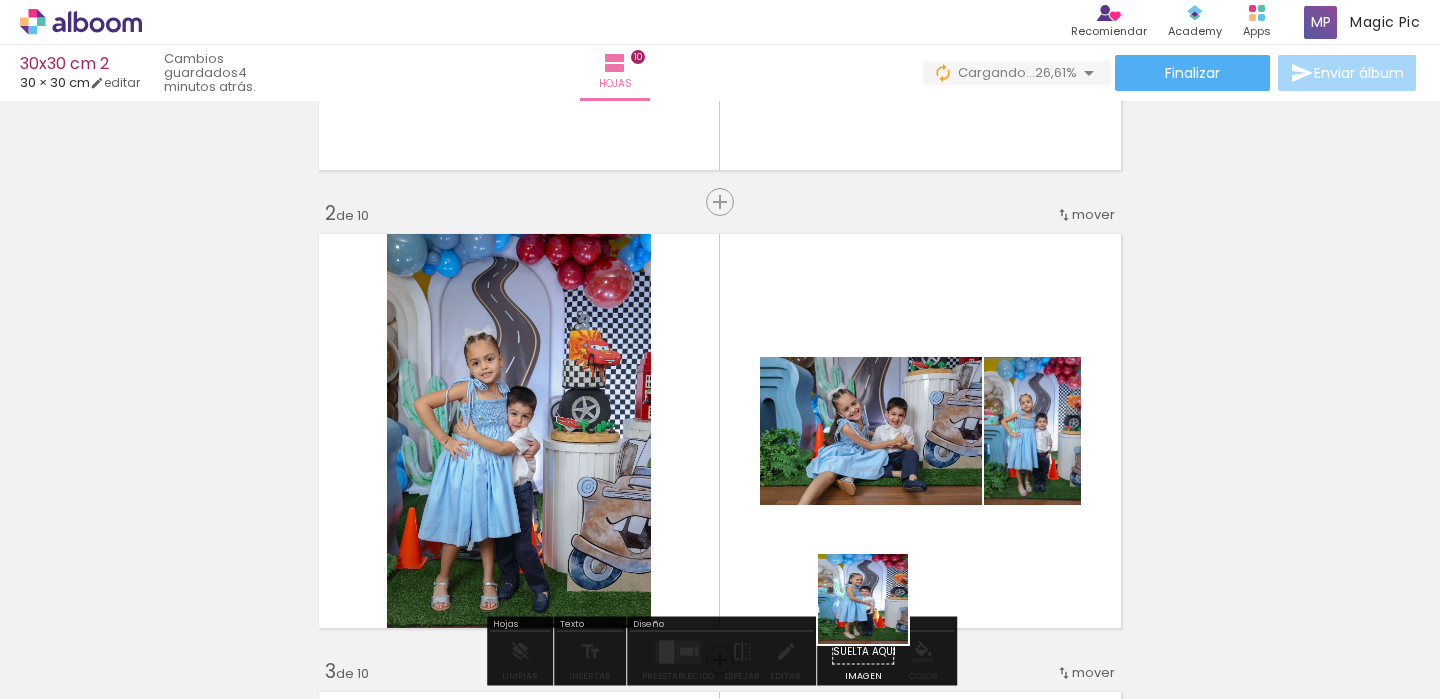 drag, startPoint x: 878, startPoint y: 614, endPoint x: 1000, endPoint y: 623, distance: 122.33152 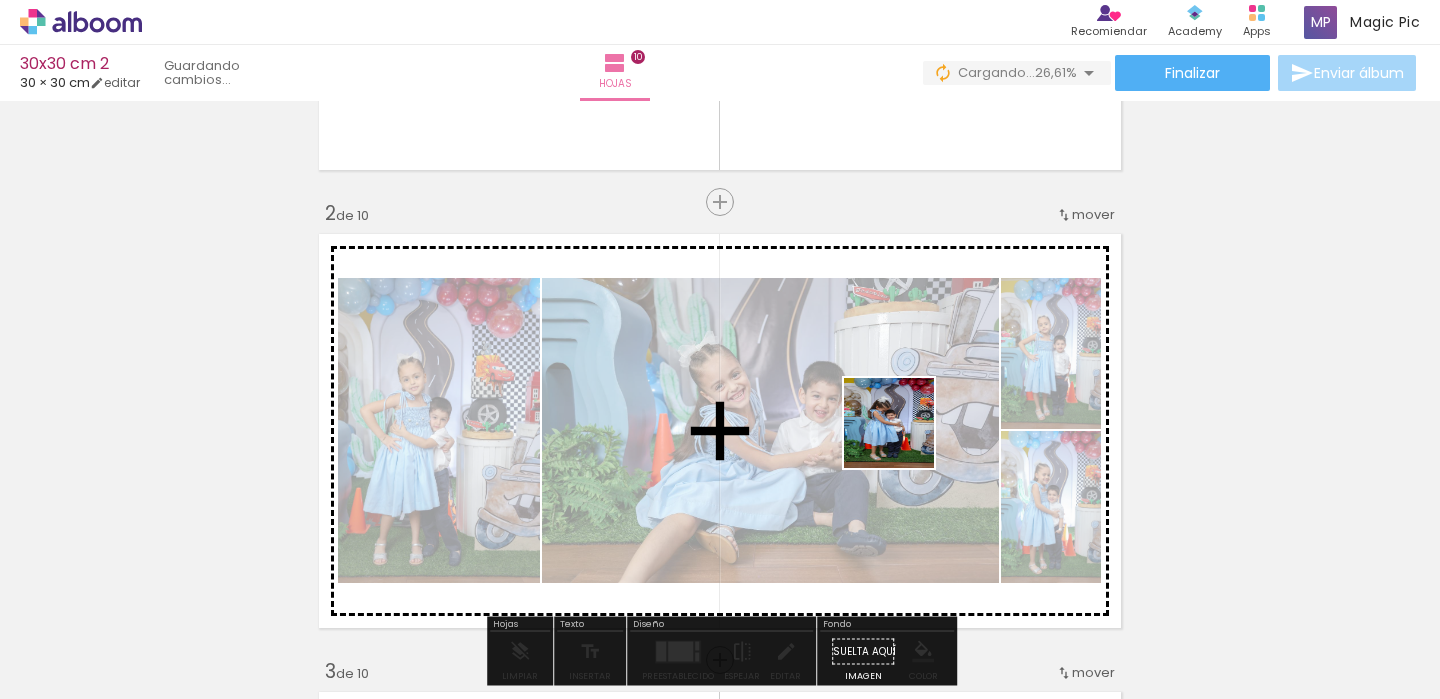 drag, startPoint x: 931, startPoint y: 478, endPoint x: 904, endPoint y: 438, distance: 48.259712 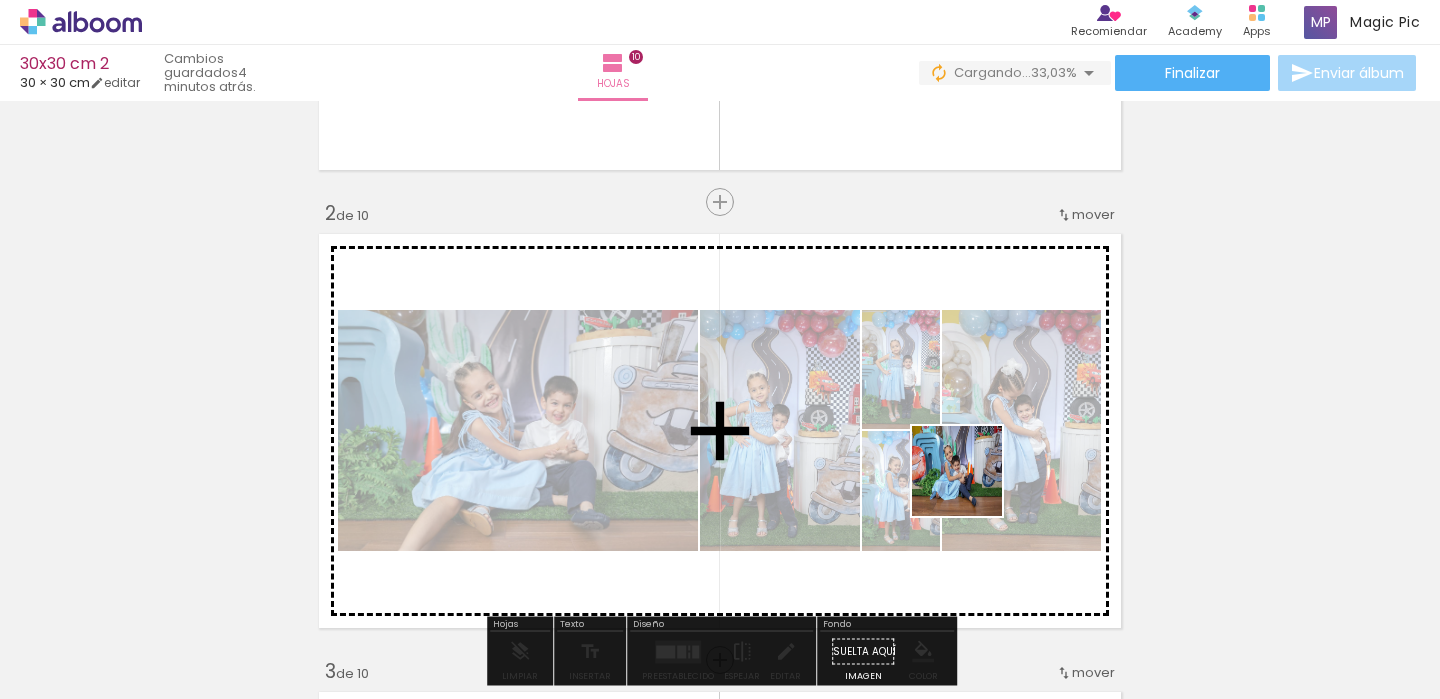 drag, startPoint x: 1085, startPoint y: 610, endPoint x: 1002, endPoint y: 624, distance: 84.17244 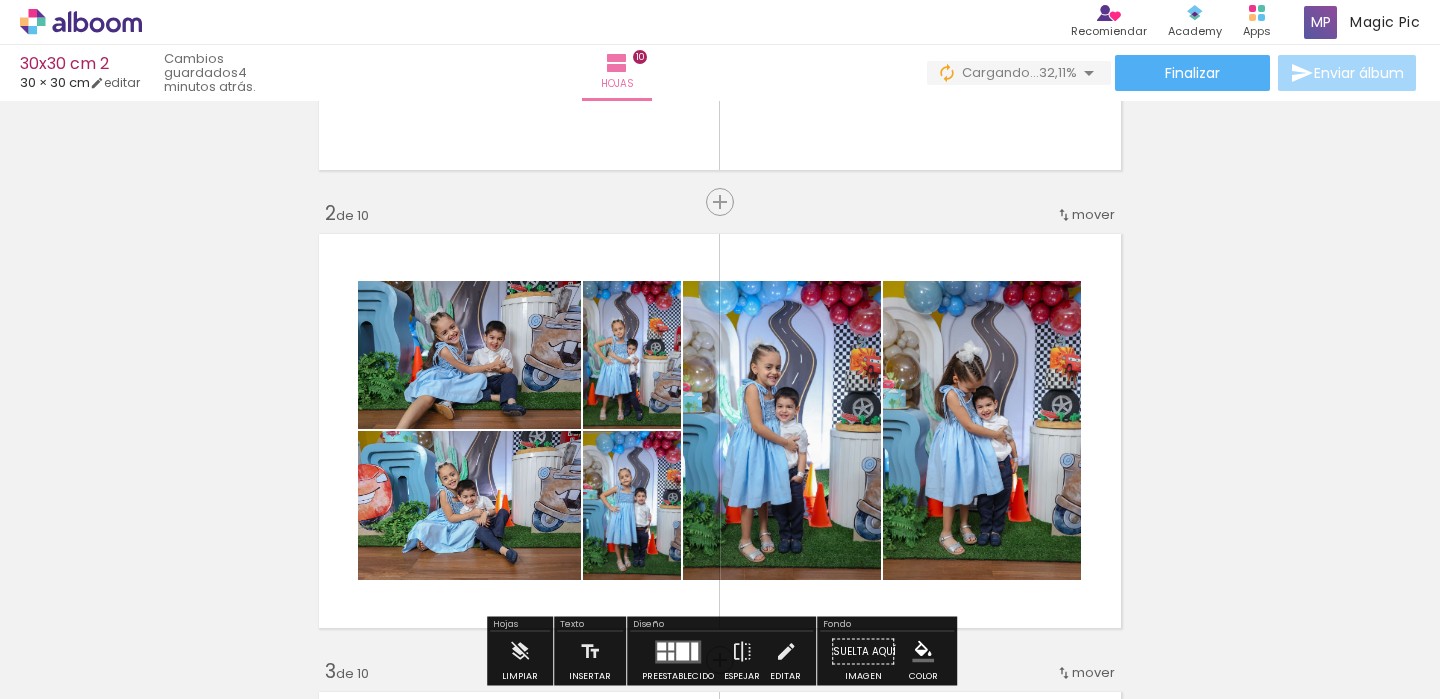 scroll, scrollTop: 0, scrollLeft: 637, axis: horizontal 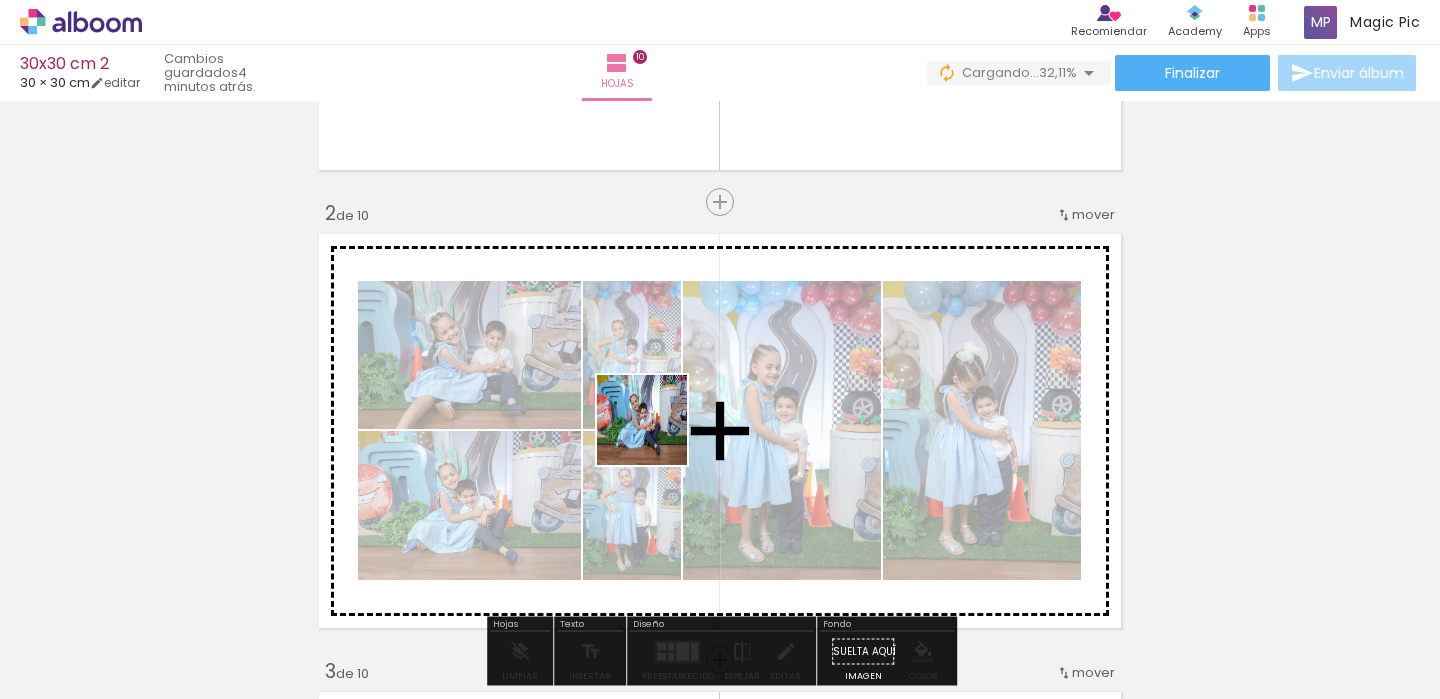 drag, startPoint x: 581, startPoint y: 629, endPoint x: 662, endPoint y: 602, distance: 85.3815 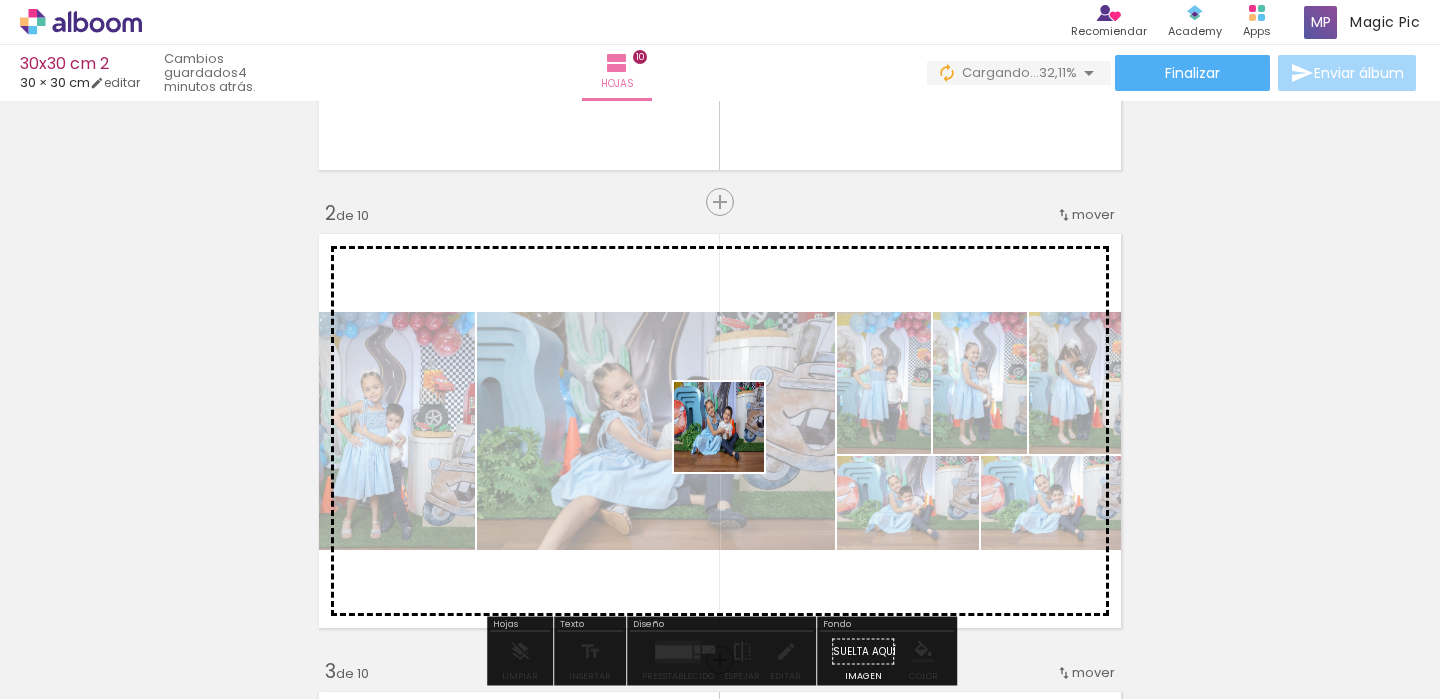 drag, startPoint x: 731, startPoint y: 450, endPoint x: 768, endPoint y: 598, distance: 152.5549 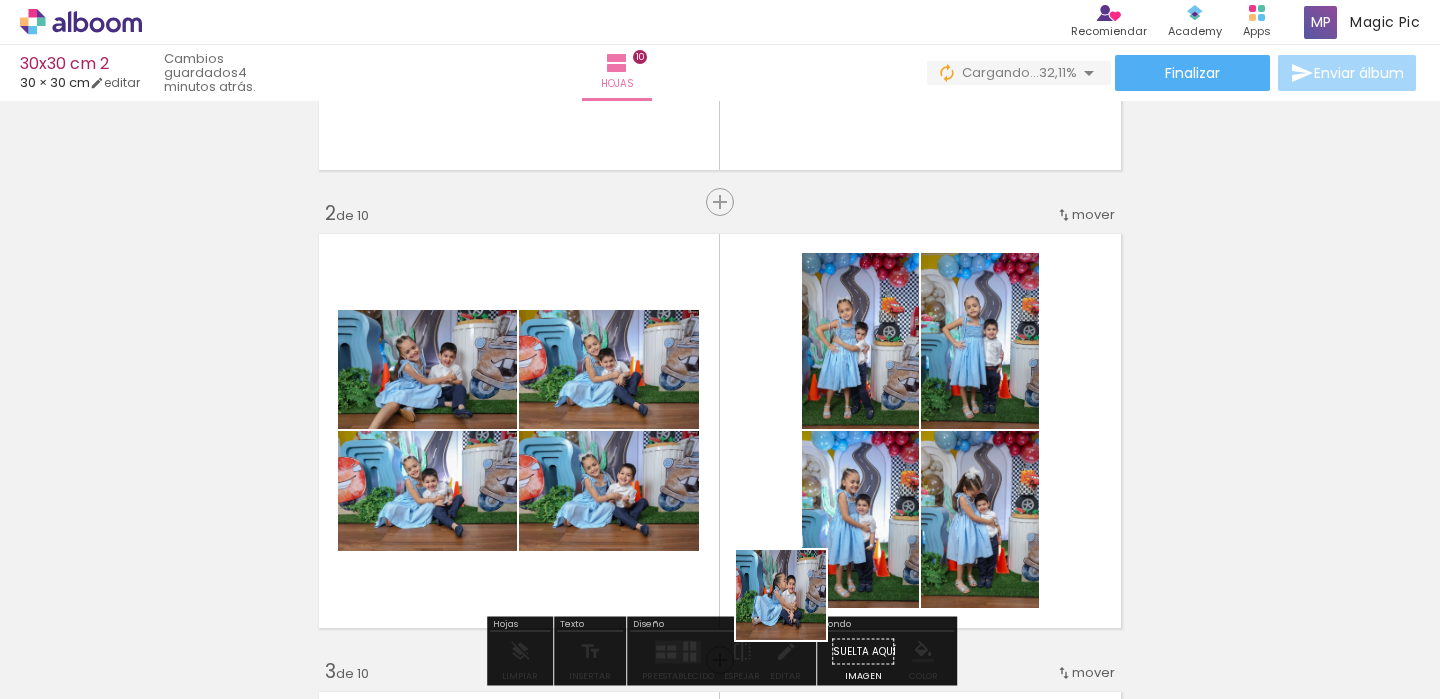 drag, startPoint x: 796, startPoint y: 610, endPoint x: 895, endPoint y: 603, distance: 99.24717 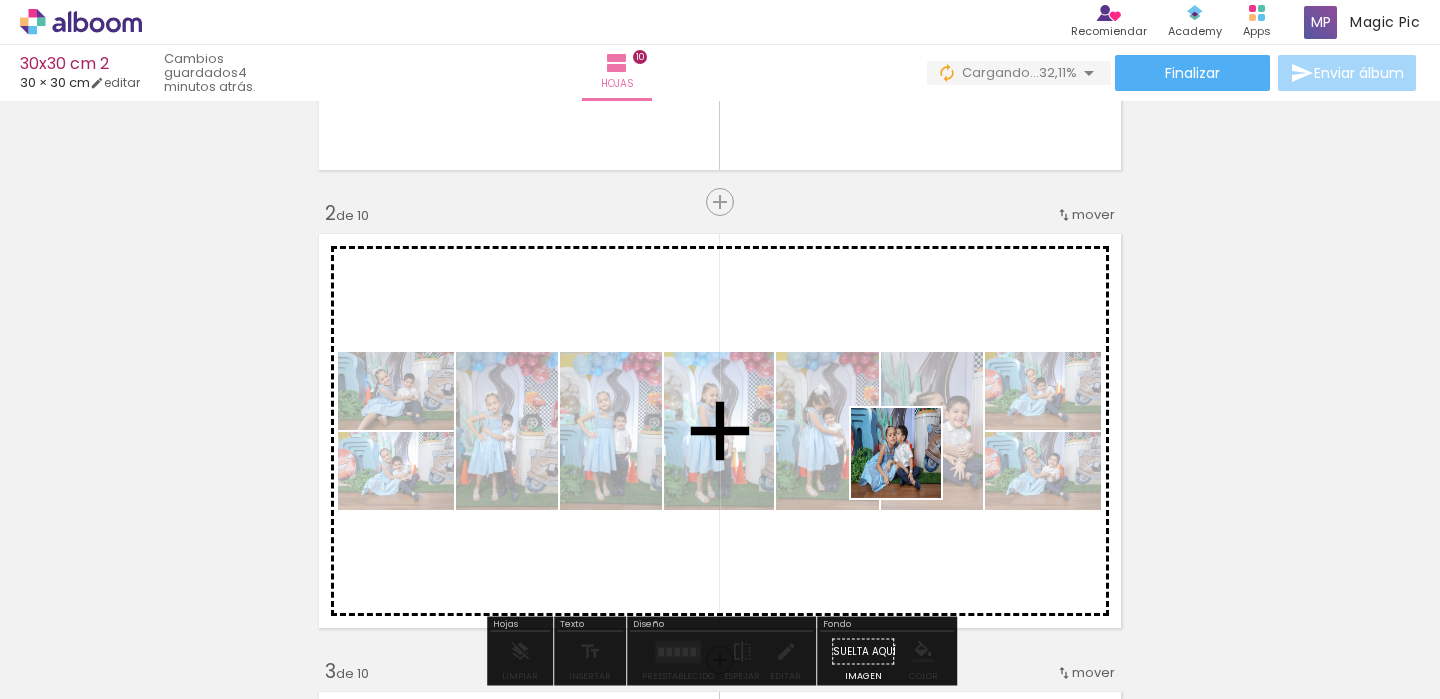 drag, startPoint x: 912, startPoint y: 586, endPoint x: 1077, endPoint y: 606, distance: 166.2077 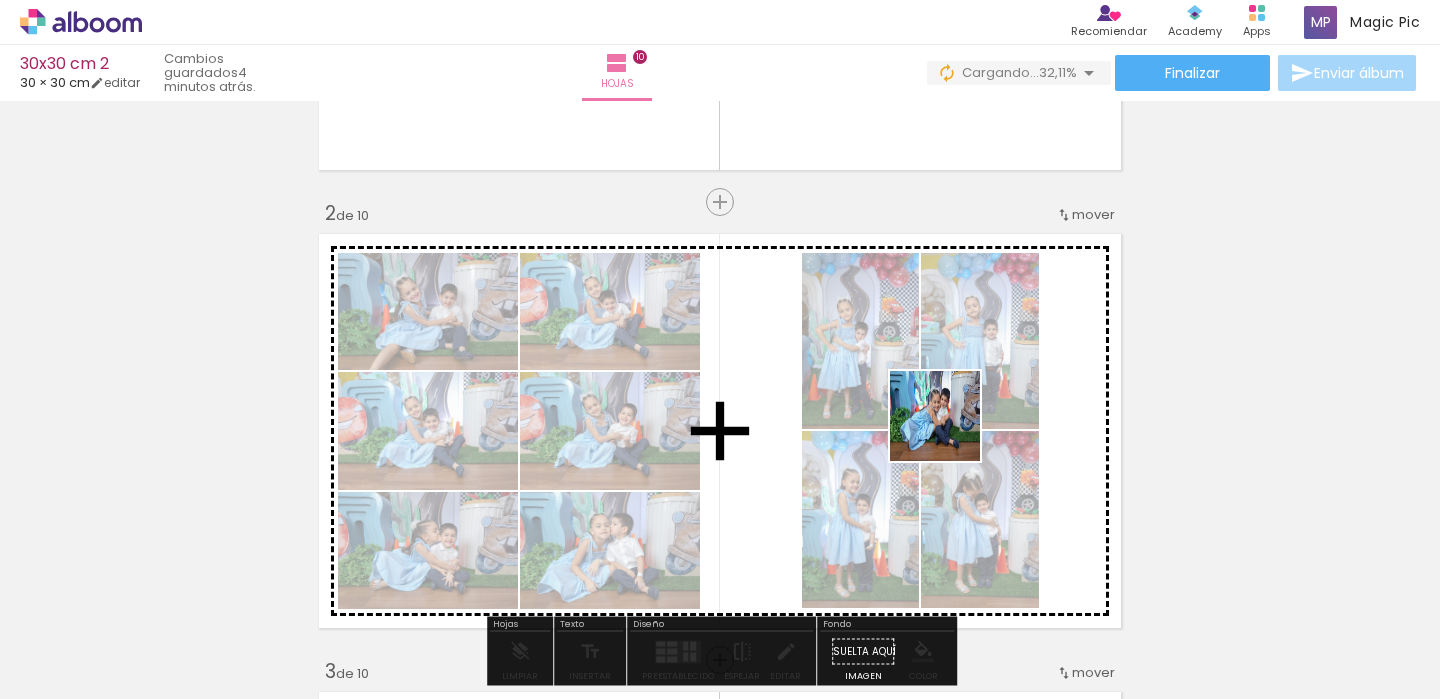 drag, startPoint x: 950, startPoint y: 431, endPoint x: 902, endPoint y: 435, distance: 48.166378 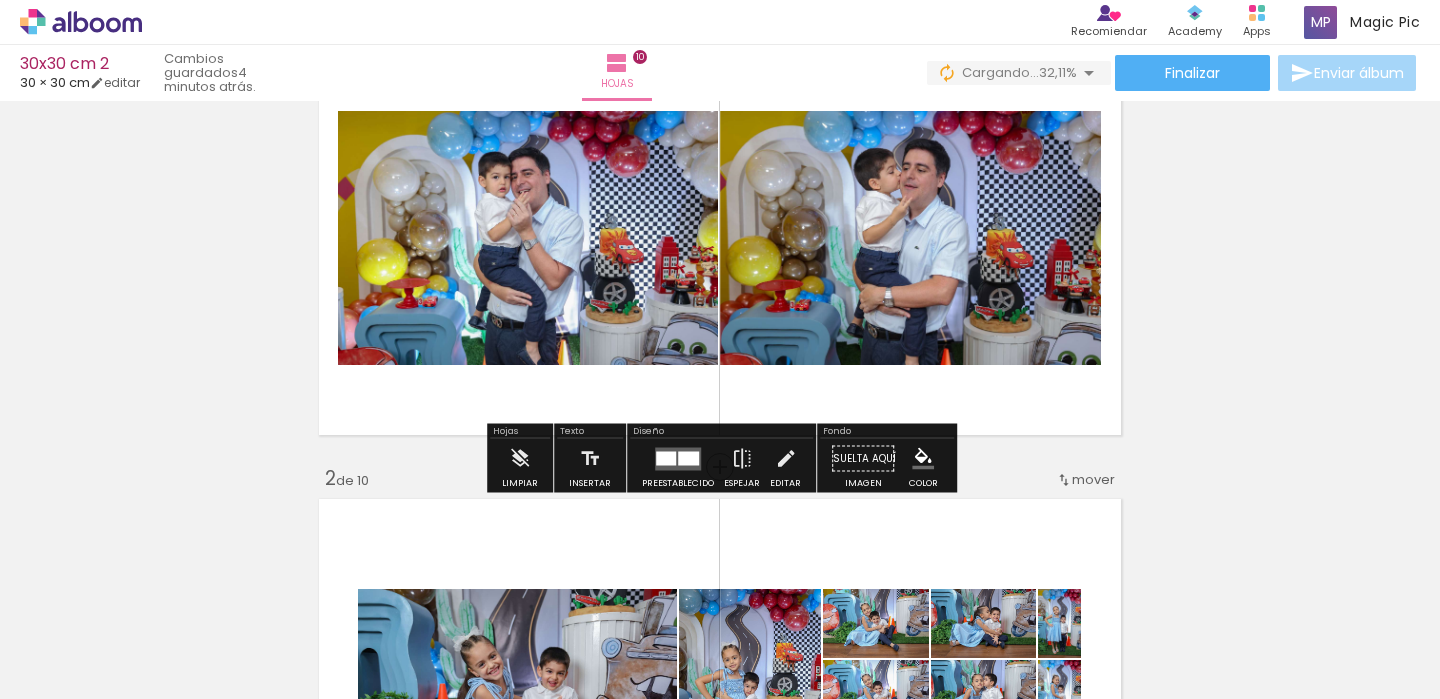 scroll, scrollTop: 117, scrollLeft: 0, axis: vertical 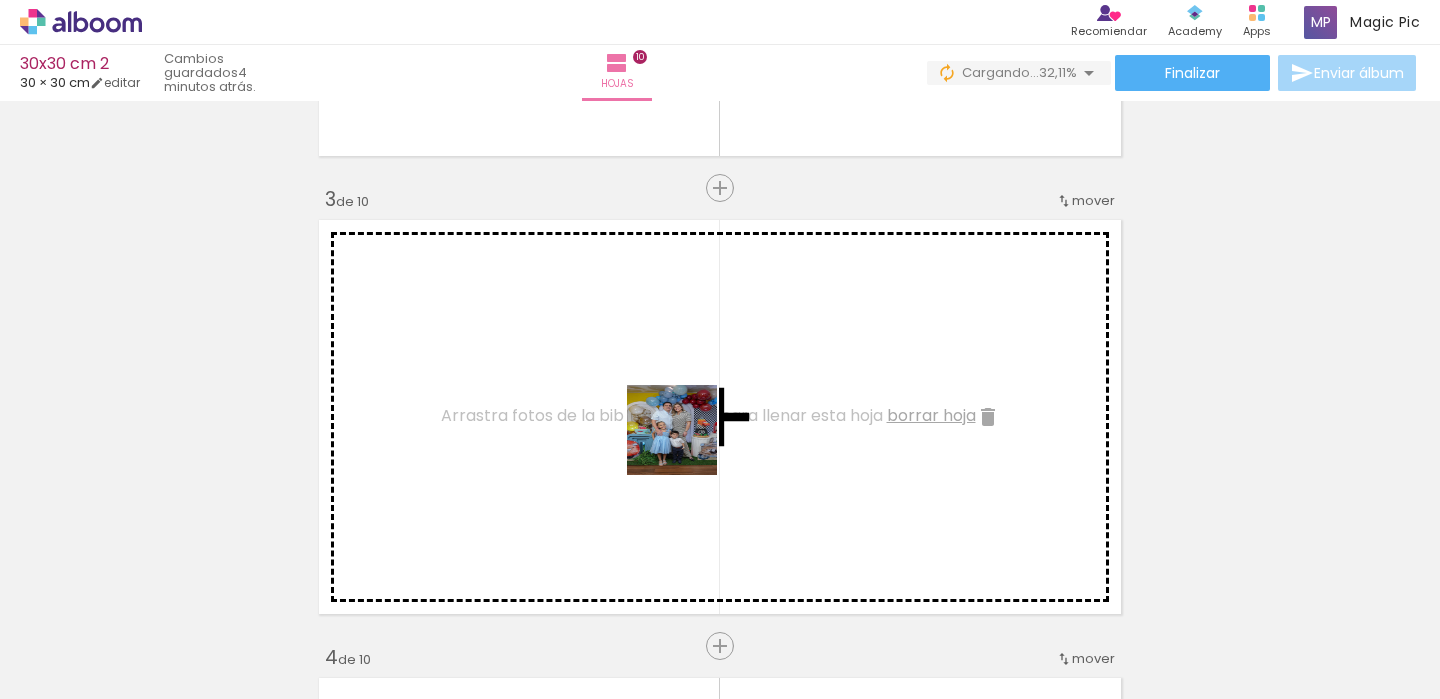 drag, startPoint x: 661, startPoint y: 636, endPoint x: 697, endPoint y: 591, distance: 57.628117 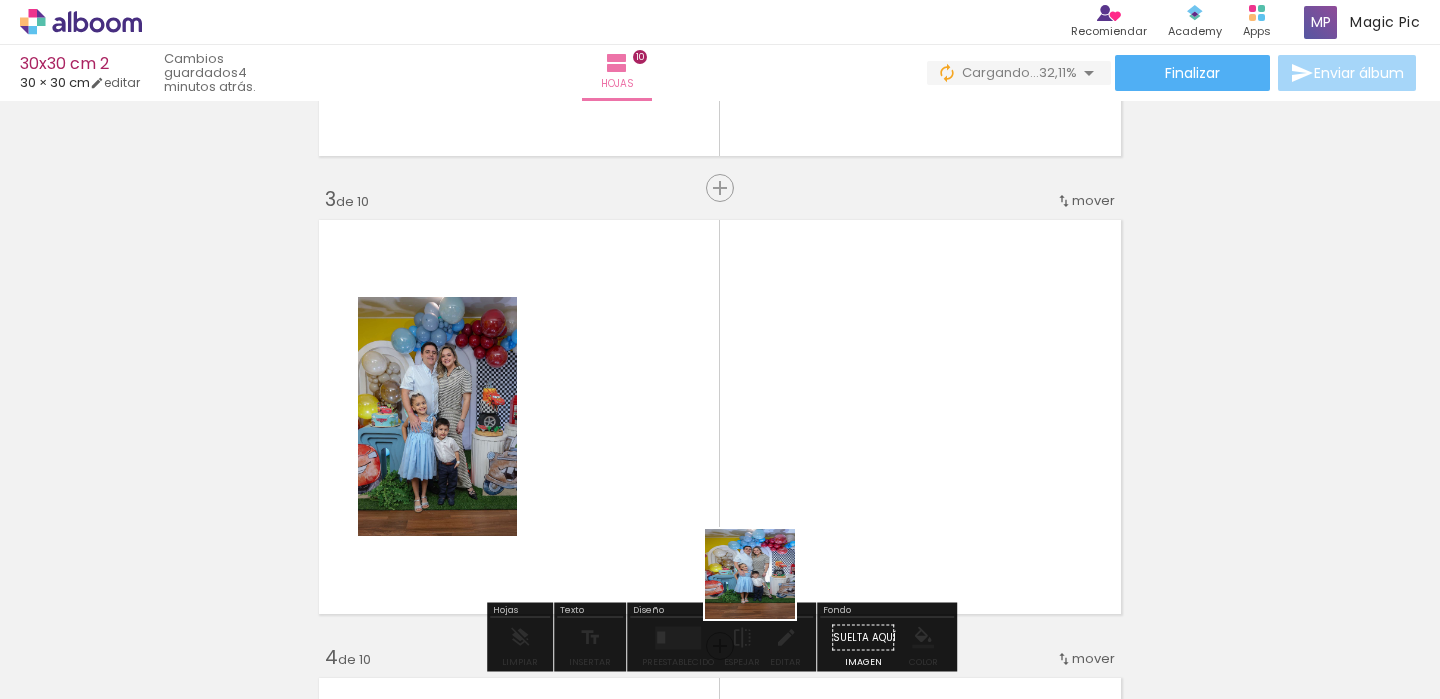 drag, startPoint x: 765, startPoint y: 589, endPoint x: 845, endPoint y: 621, distance: 86.162636 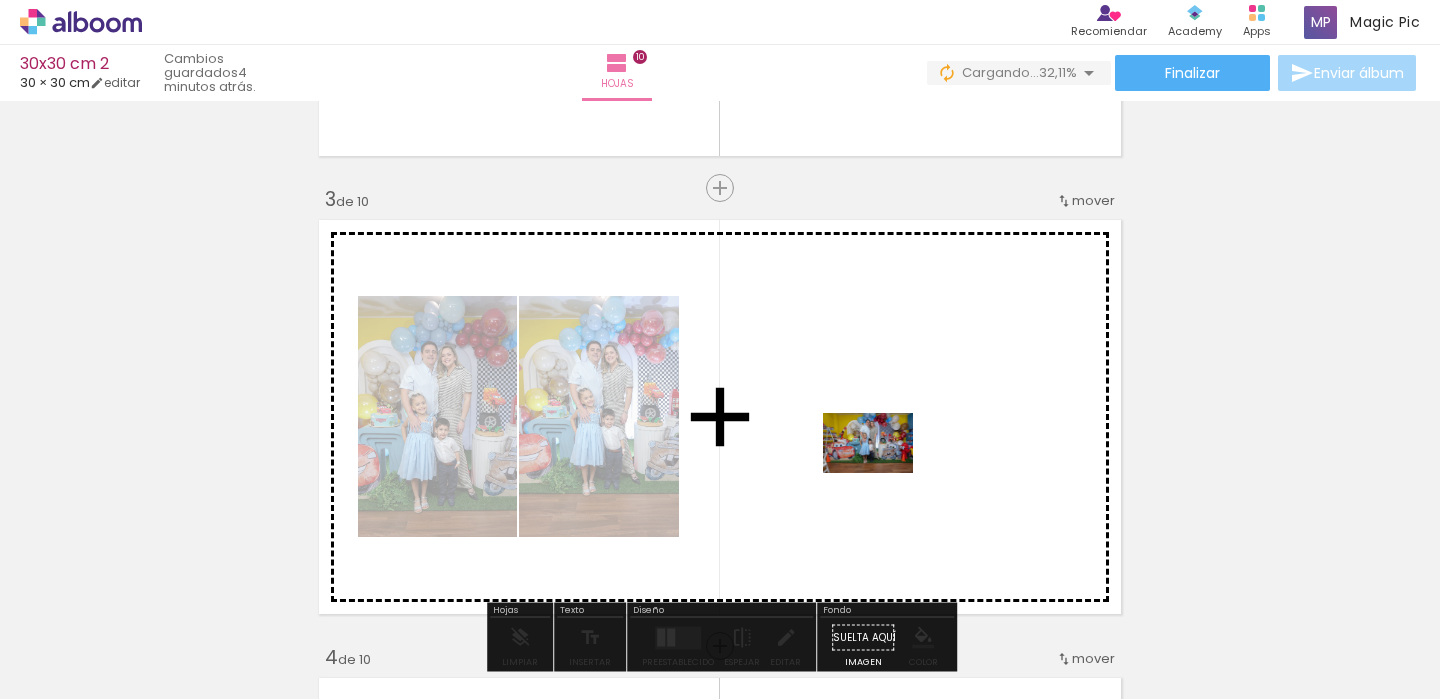 drag, startPoint x: 869, startPoint y: 541, endPoint x: 1026, endPoint y: 661, distance: 197.6082 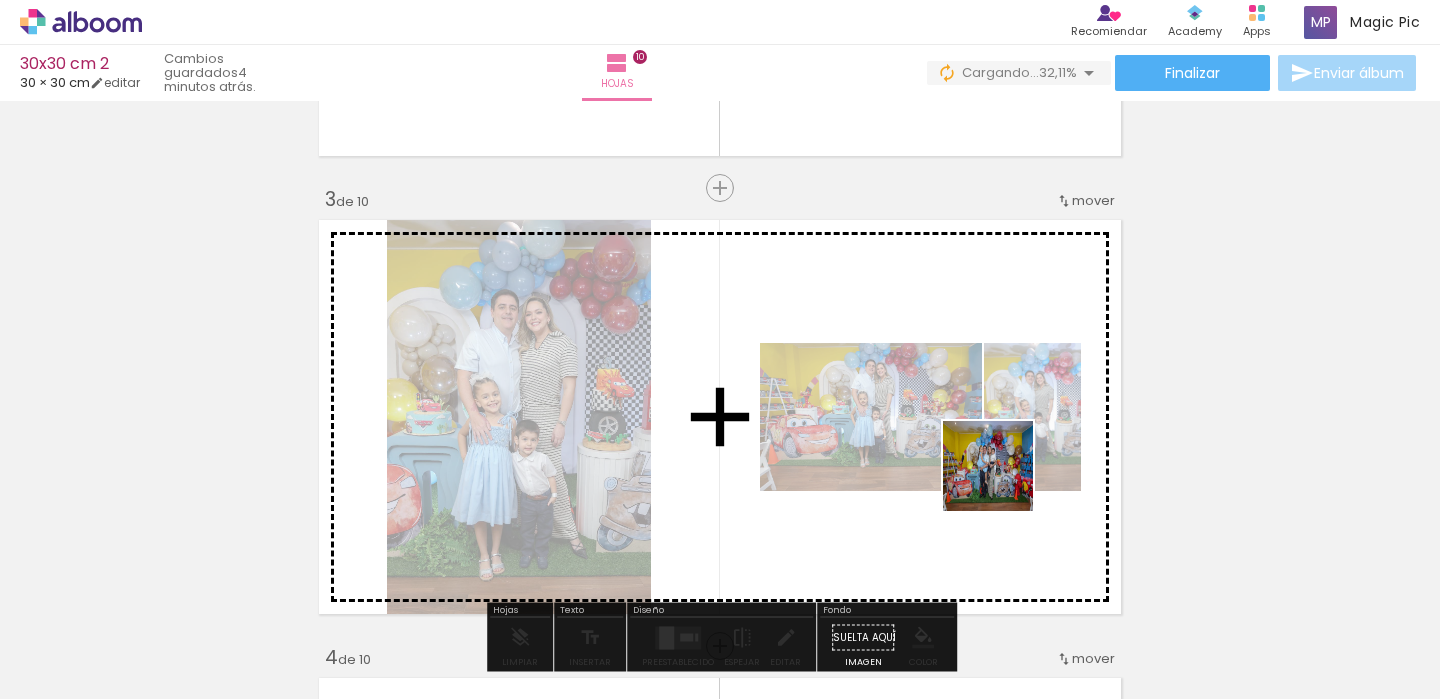 drag, startPoint x: 1008, startPoint y: 634, endPoint x: 1001, endPoint y: 490, distance: 144.17004 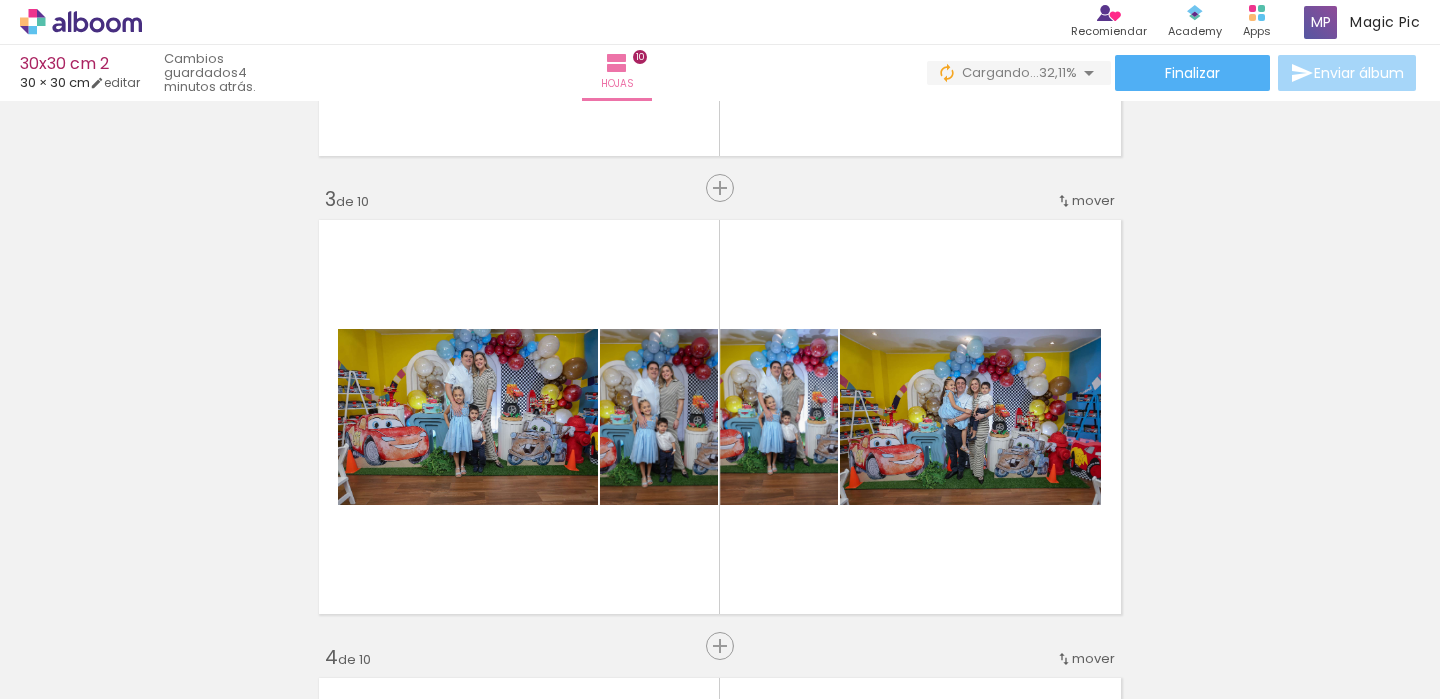 scroll, scrollTop: 0, scrollLeft: 1520, axis: horizontal 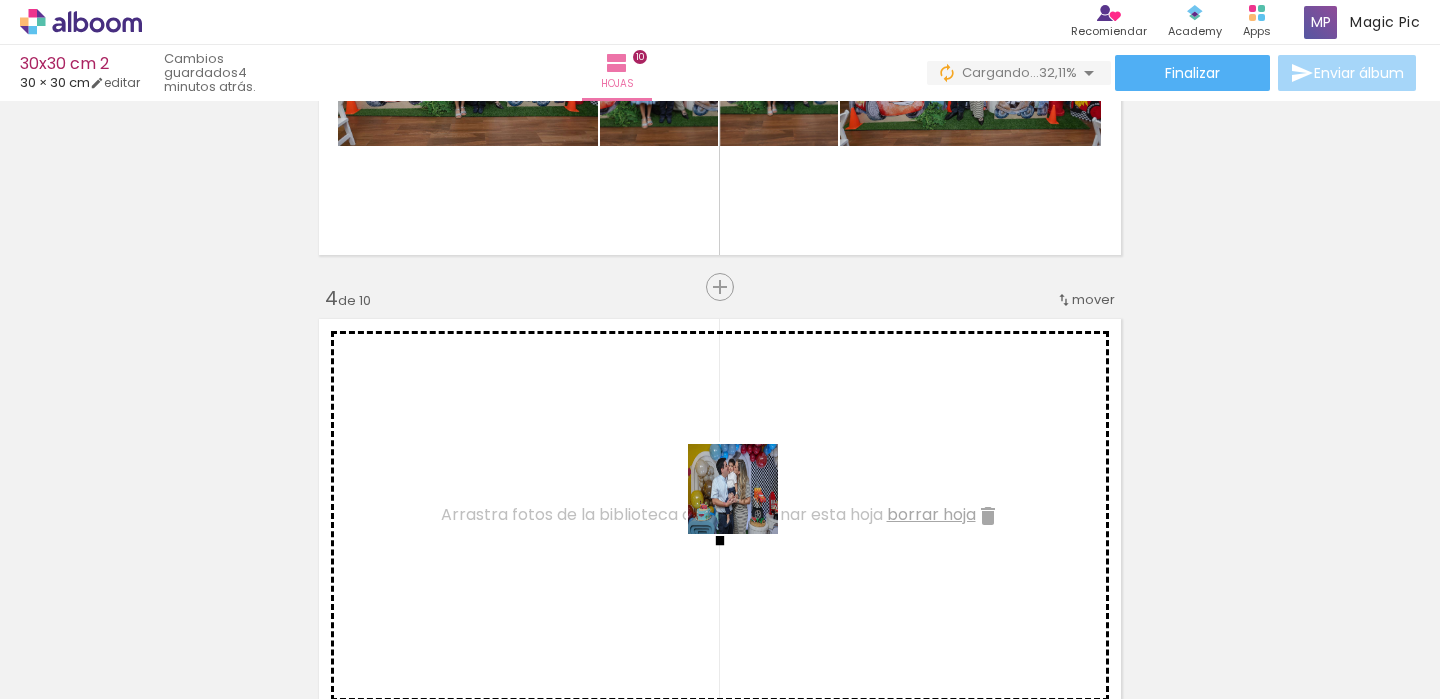 drag, startPoint x: 748, startPoint y: 504, endPoint x: 748, endPoint y: 481, distance: 23 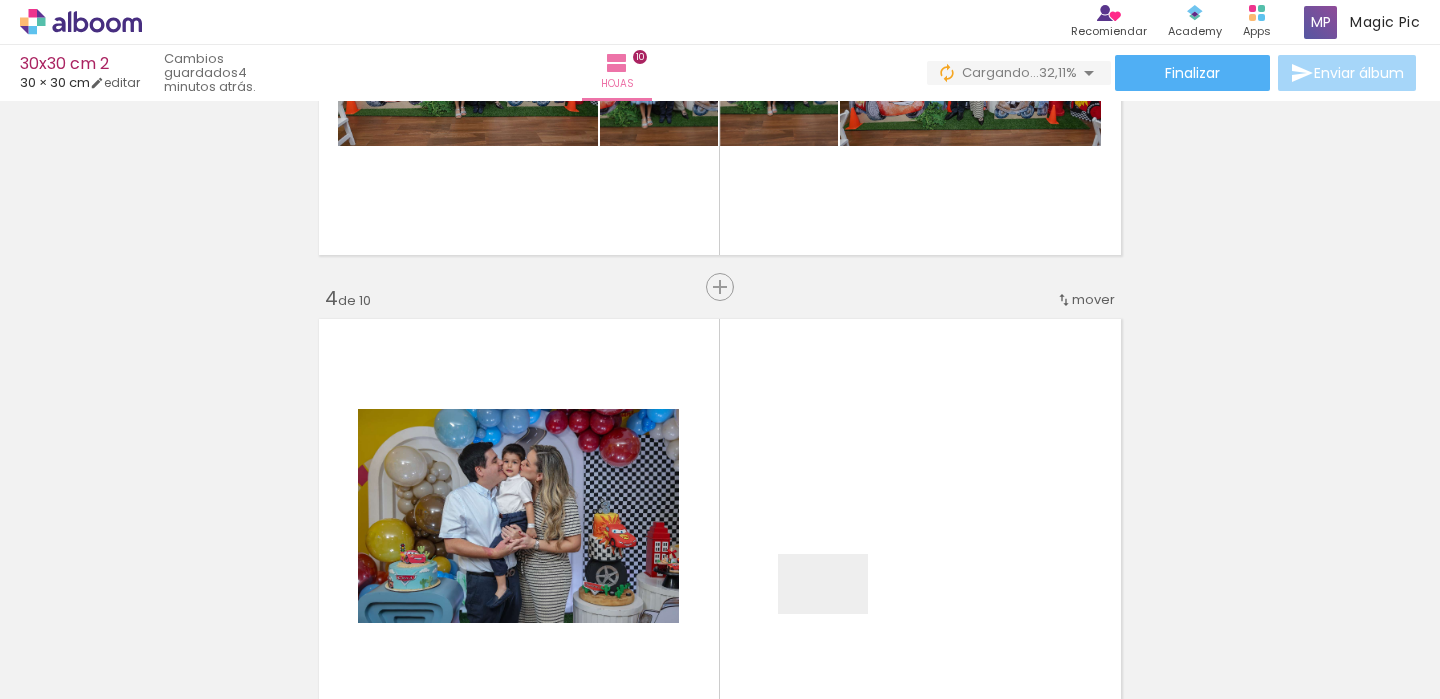 drag, startPoint x: 838, startPoint y: 614, endPoint x: 913, endPoint y: 598, distance: 76.687675 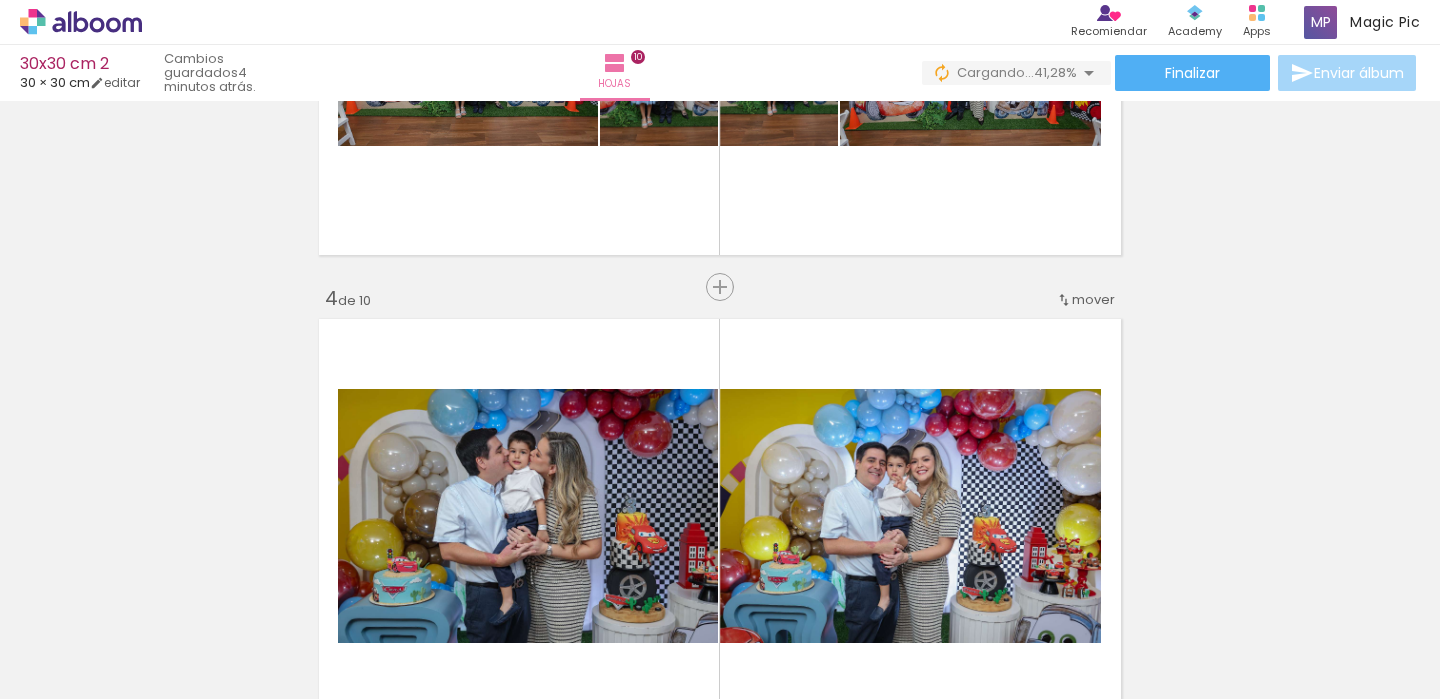 scroll, scrollTop: 0, scrollLeft: 1573, axis: horizontal 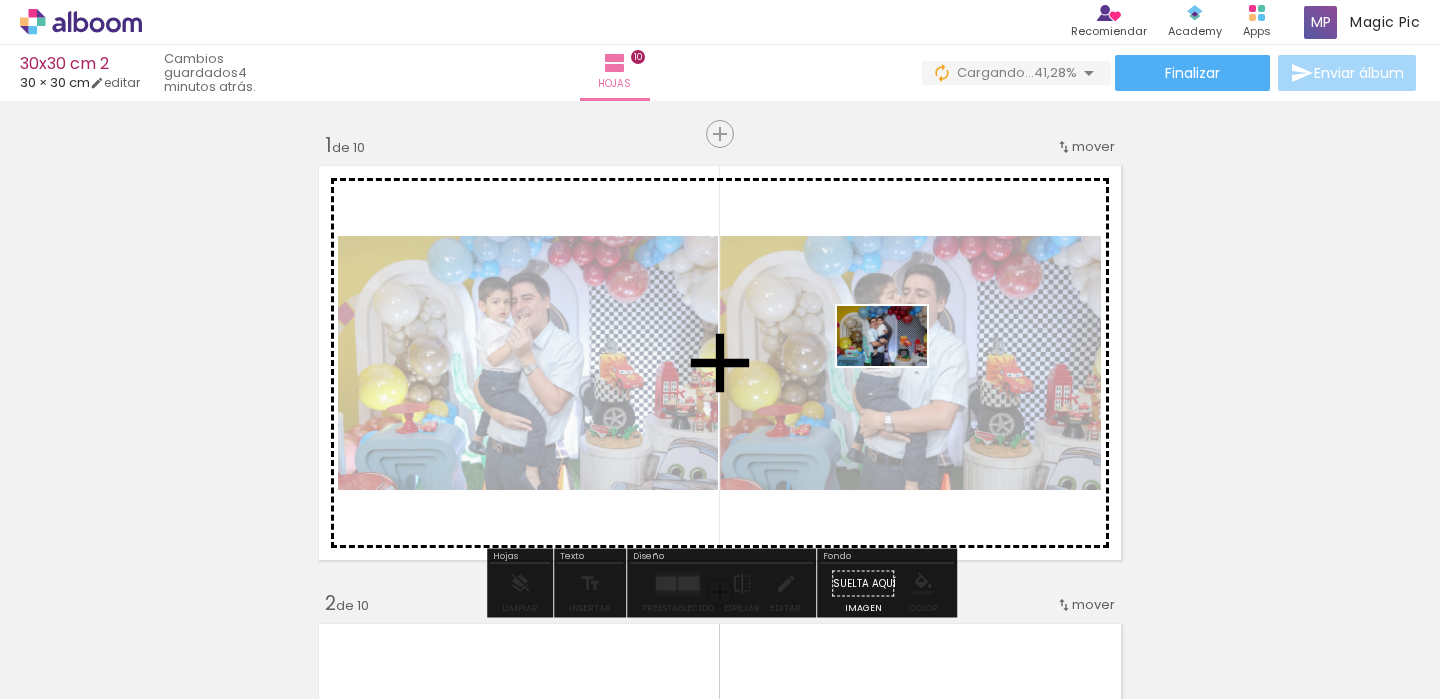 drag, startPoint x: 897, startPoint y: 486, endPoint x: 963, endPoint y: 547, distance: 89.87213 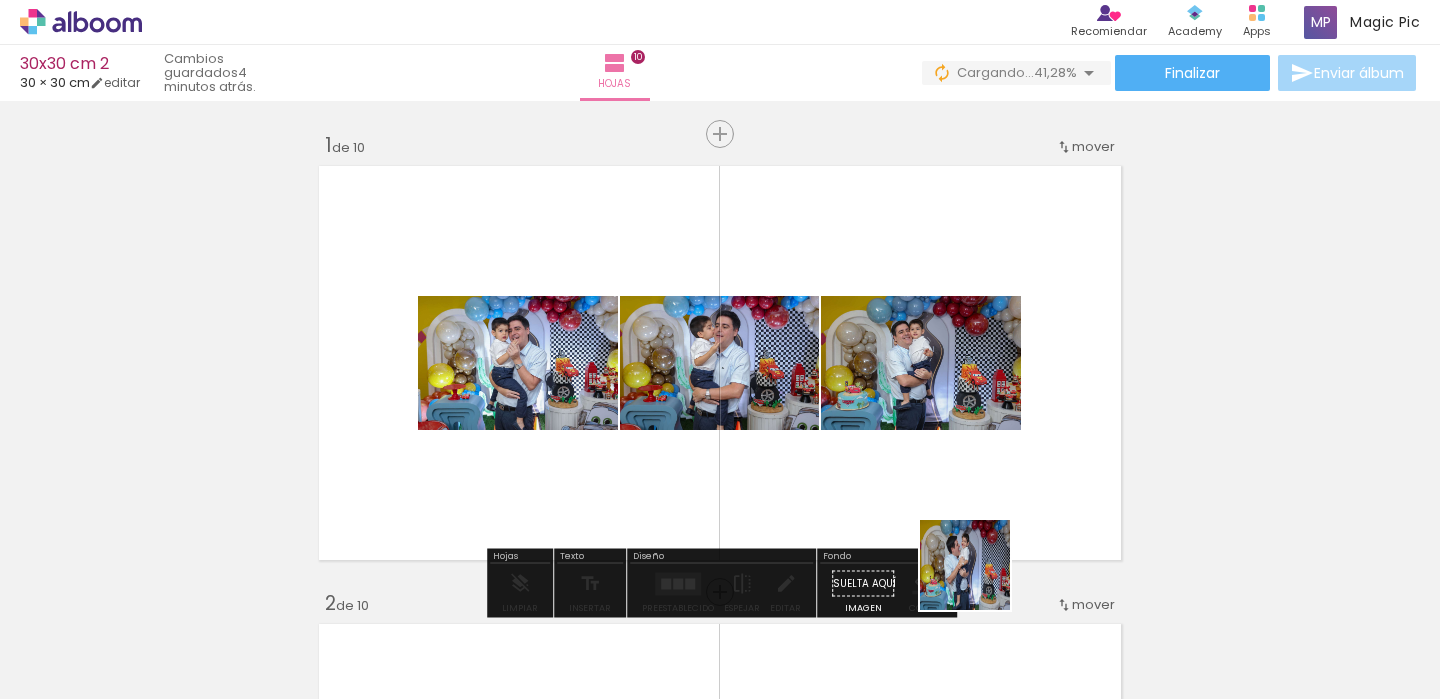 drag, startPoint x: 980, startPoint y: 580, endPoint x: 1155, endPoint y: 628, distance: 181.4635 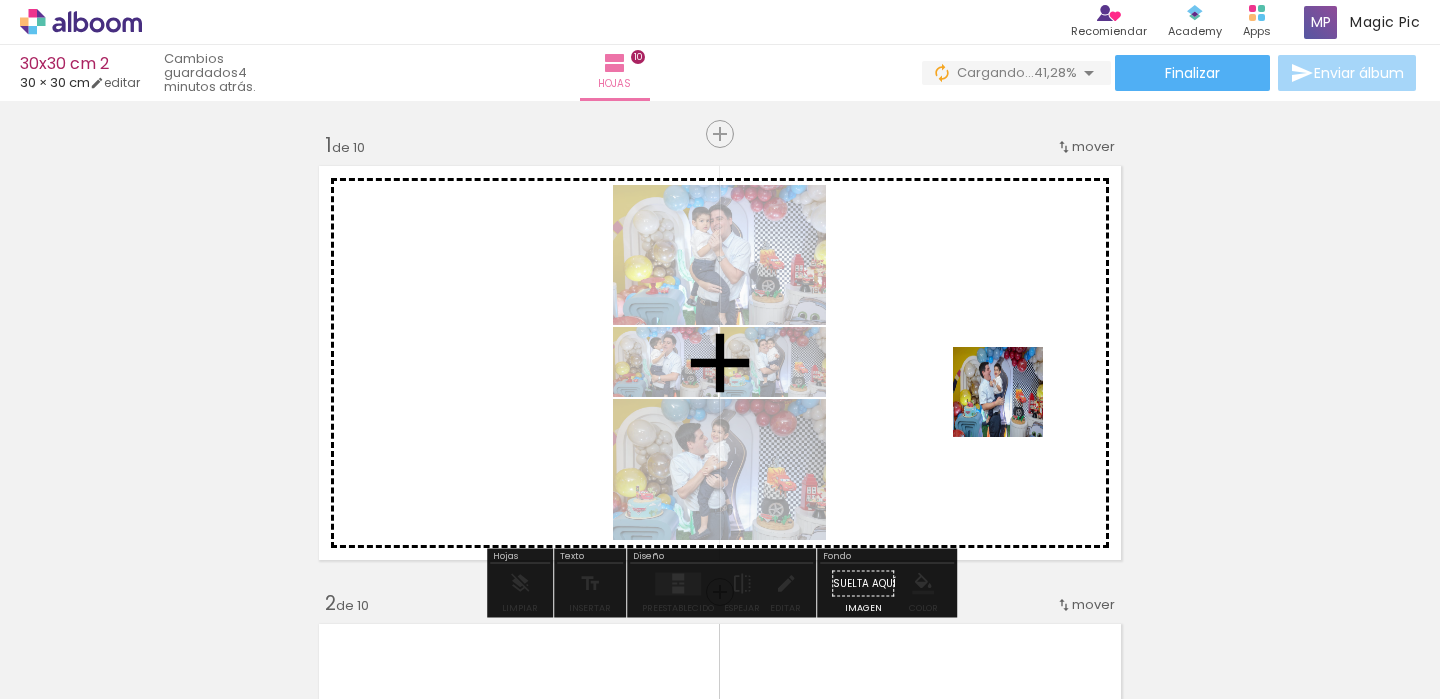 drag, startPoint x: 1074, startPoint y: 609, endPoint x: 1199, endPoint y: 631, distance: 126.921234 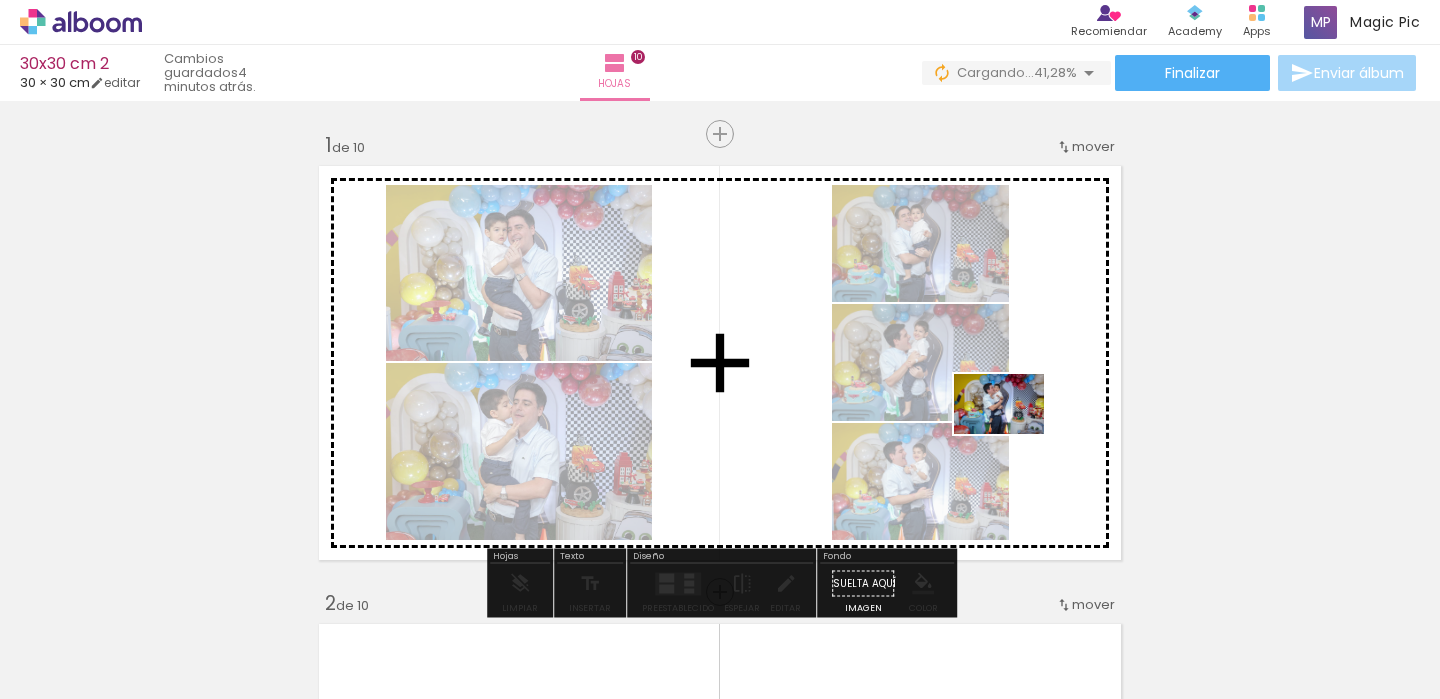 drag, startPoint x: 1179, startPoint y: 592, endPoint x: 1014, endPoint y: 434, distance: 228.44911 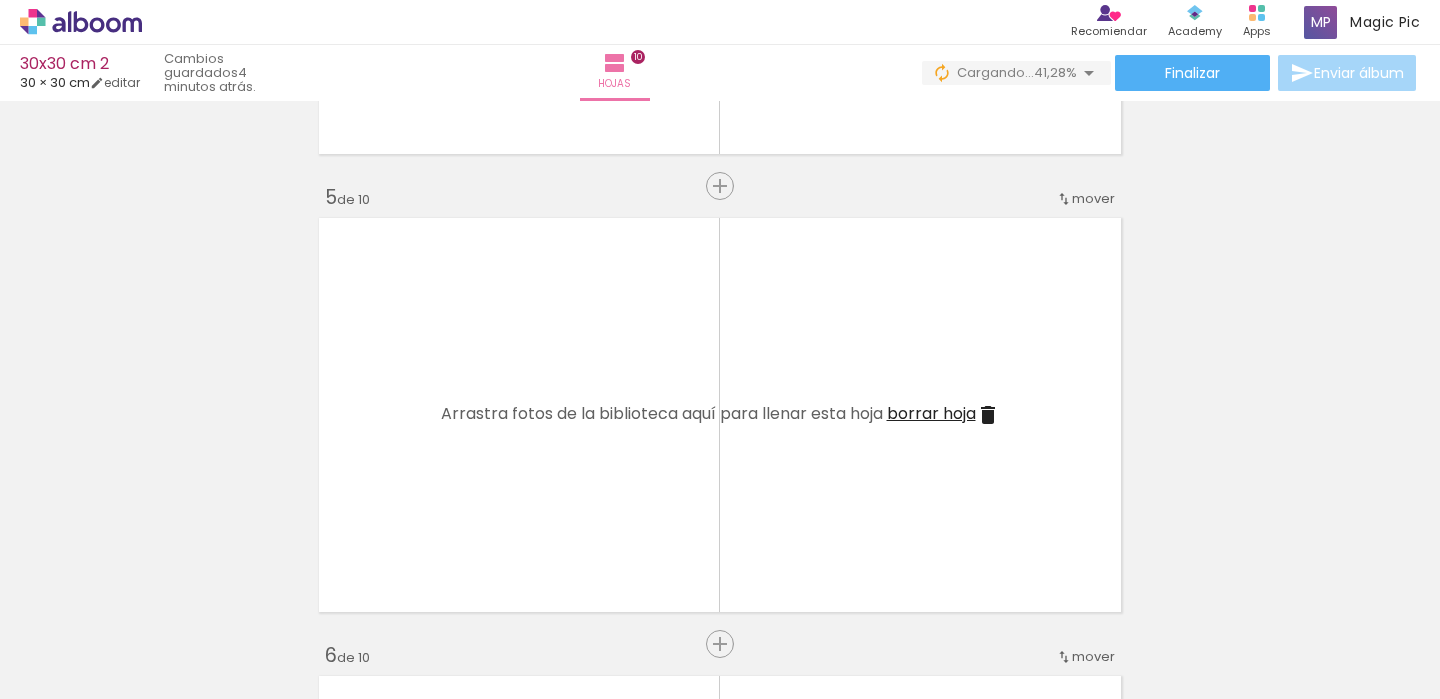 scroll, scrollTop: 1781, scrollLeft: 0, axis: vertical 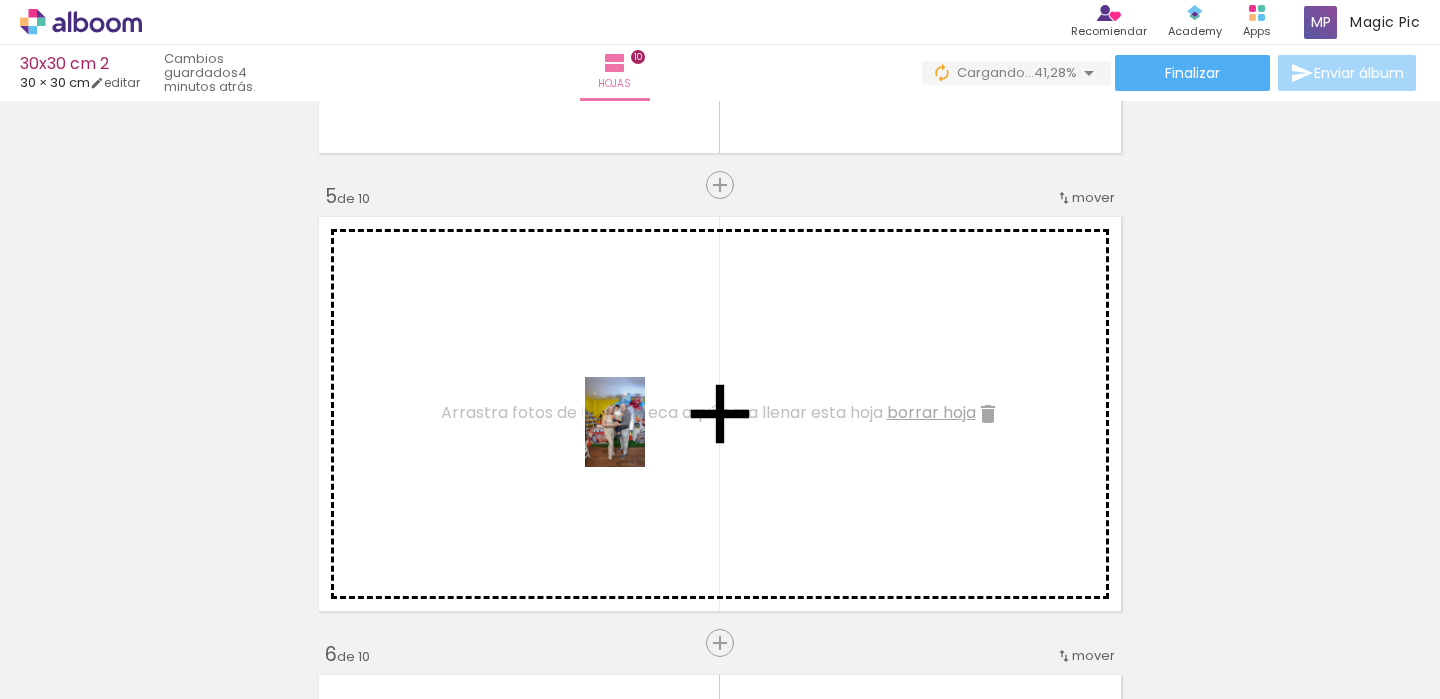drag, startPoint x: 615, startPoint y: 637, endPoint x: 661, endPoint y: 588, distance: 67.20863 